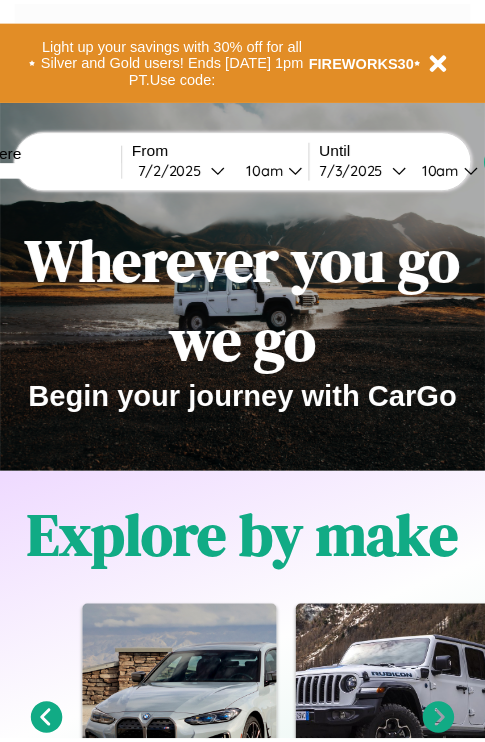 scroll, scrollTop: 0, scrollLeft: 0, axis: both 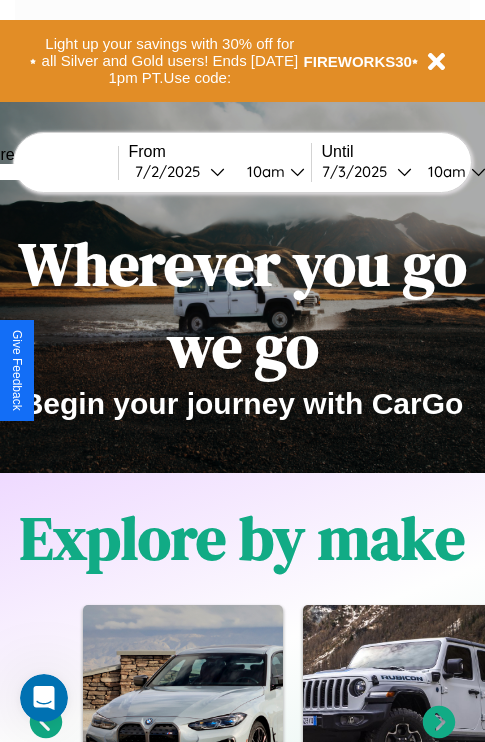 click at bounding box center (43, 172) 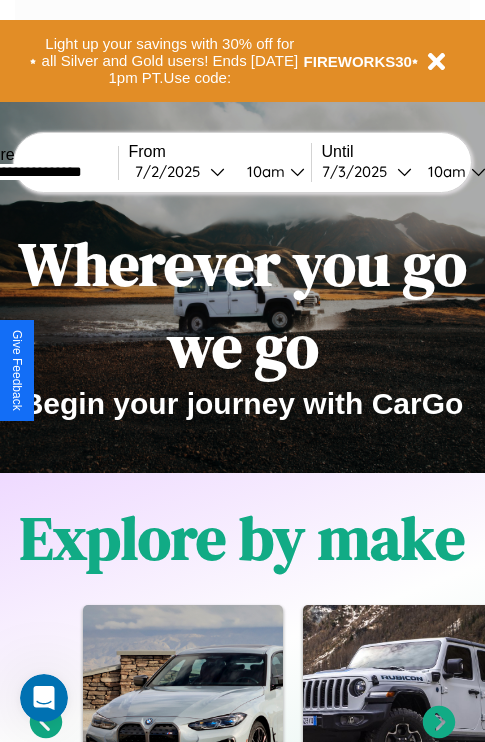 type on "**********" 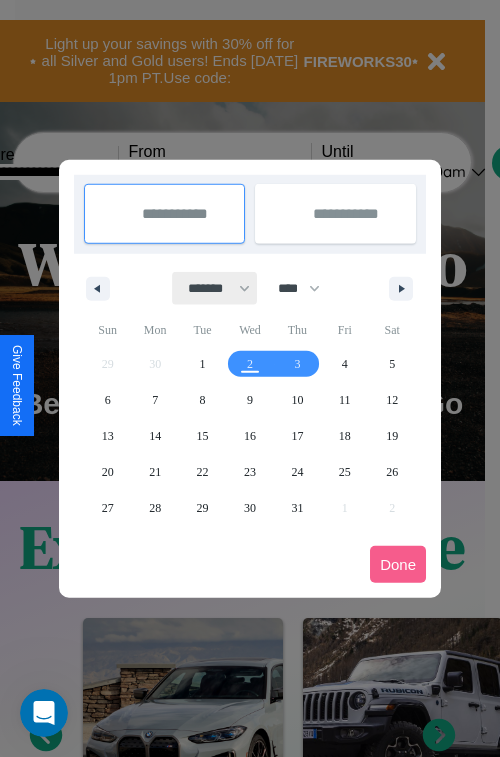 click on "******* ******** ***** ***** *** **** **** ****** ********* ******* ******** ********" at bounding box center [215, 288] 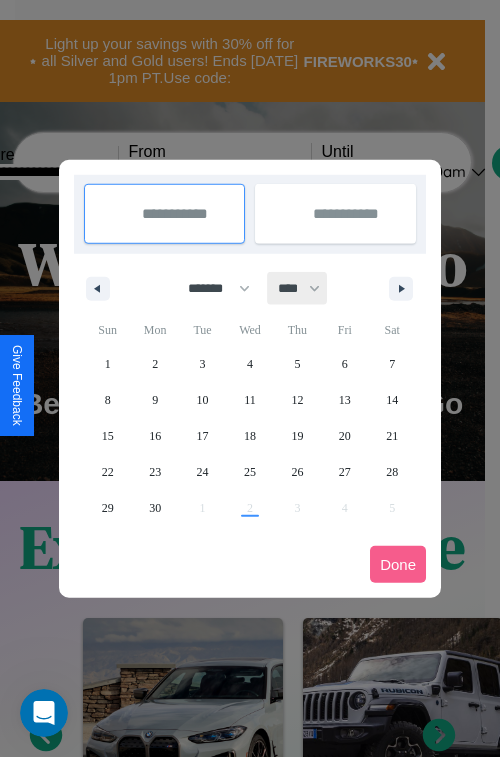 click on "**** **** **** **** **** **** **** **** **** **** **** **** **** **** **** **** **** **** **** **** **** **** **** **** **** **** **** **** **** **** **** **** **** **** **** **** **** **** **** **** **** **** **** **** **** **** **** **** **** **** **** **** **** **** **** **** **** **** **** **** **** **** **** **** **** **** **** **** **** **** **** **** **** **** **** **** **** **** **** **** **** **** **** **** **** **** **** **** **** **** **** **** **** **** **** **** **** **** **** **** **** **** **** **** **** **** **** **** **** **** **** **** **** **** **** **** **** **** **** **** ****" at bounding box center (298, 288) 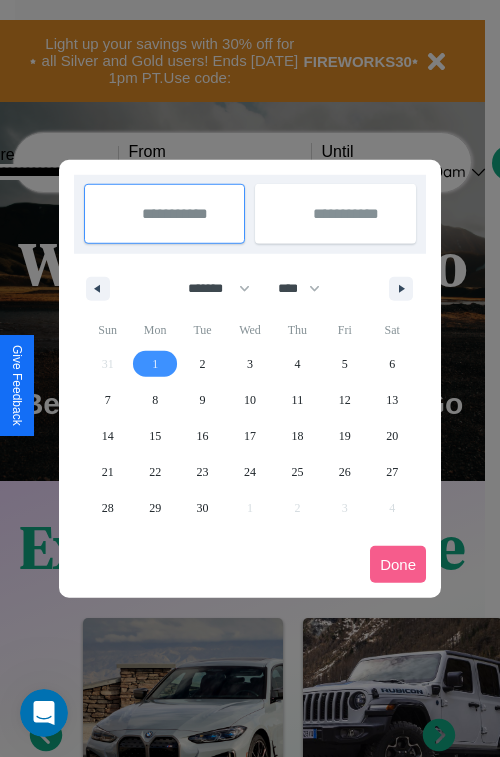 click on "1" at bounding box center (155, 364) 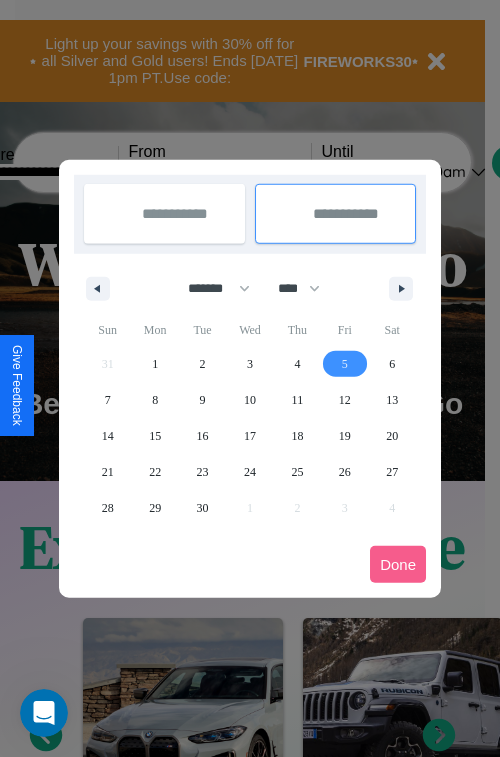 click on "5" at bounding box center (345, 364) 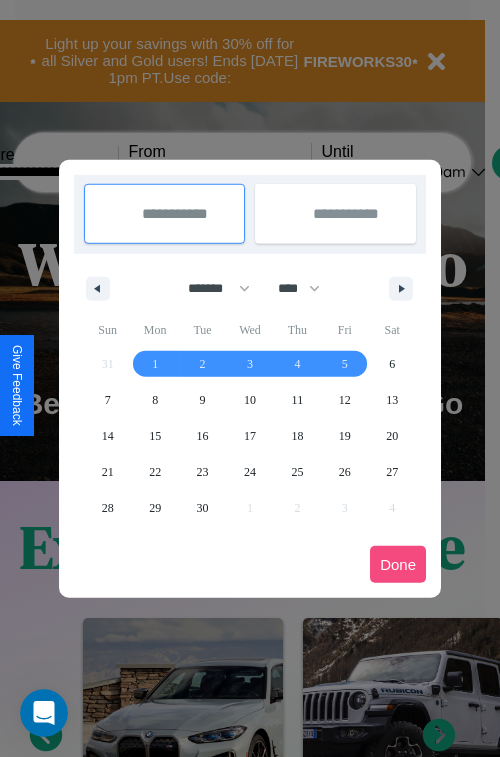 click on "Done" at bounding box center [398, 564] 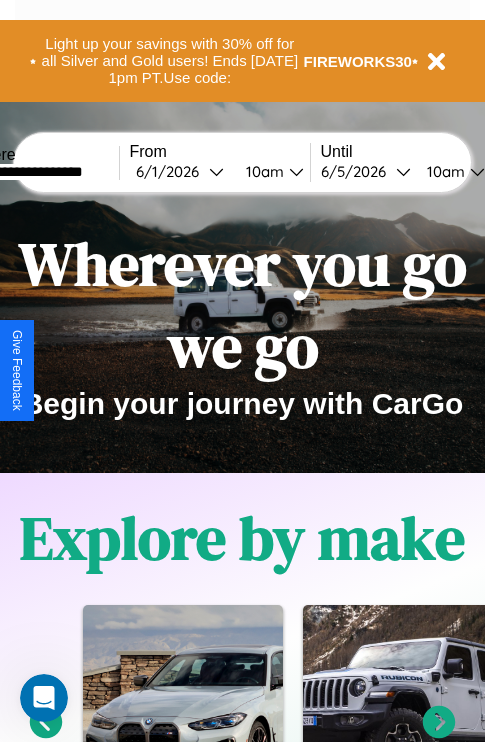 scroll, scrollTop: 0, scrollLeft: 67, axis: horizontal 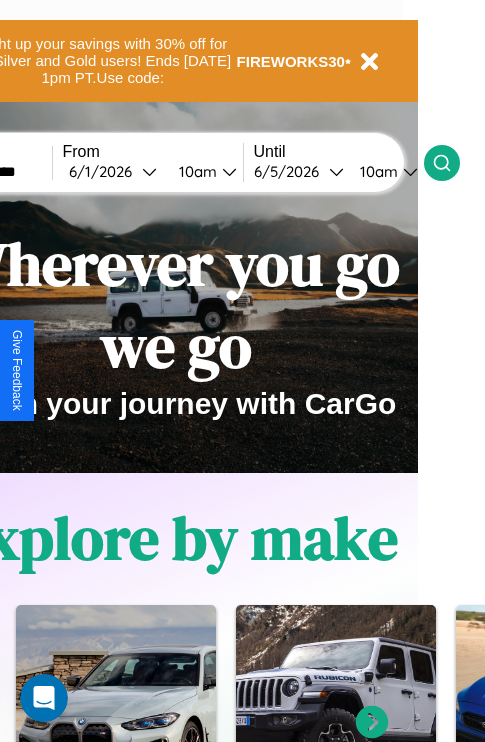 click 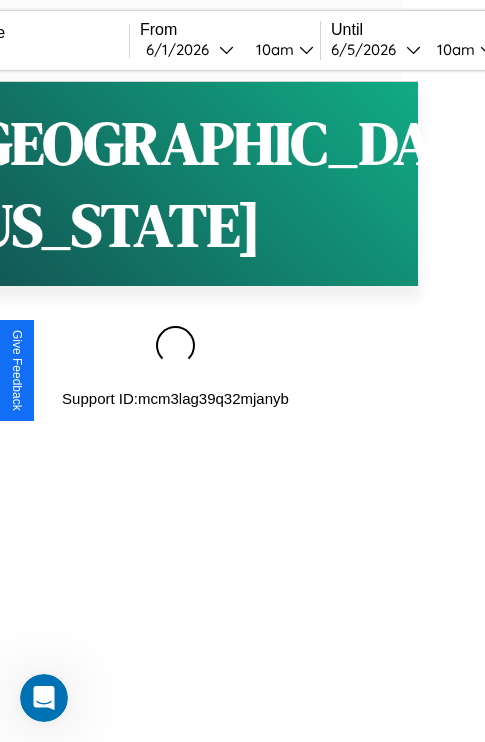 scroll, scrollTop: 0, scrollLeft: 0, axis: both 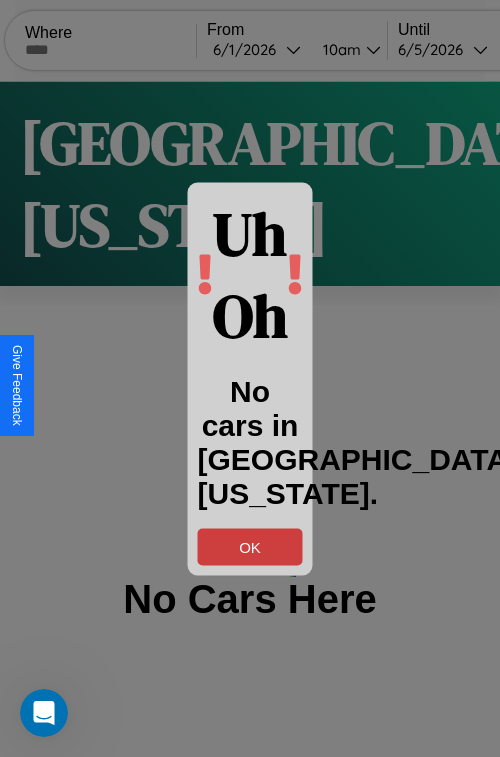 click on "OK" at bounding box center (250, 546) 